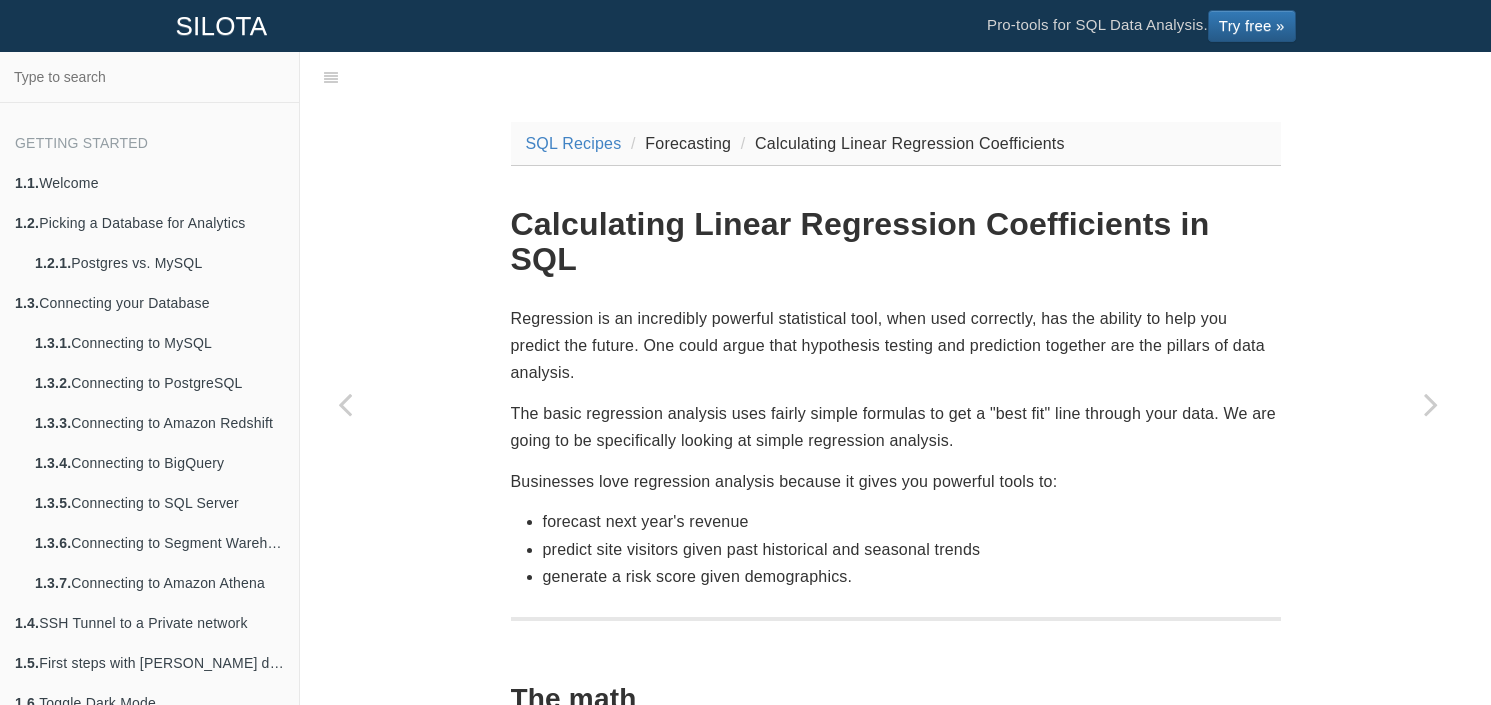 scroll, scrollTop: 0, scrollLeft: 0, axis: both 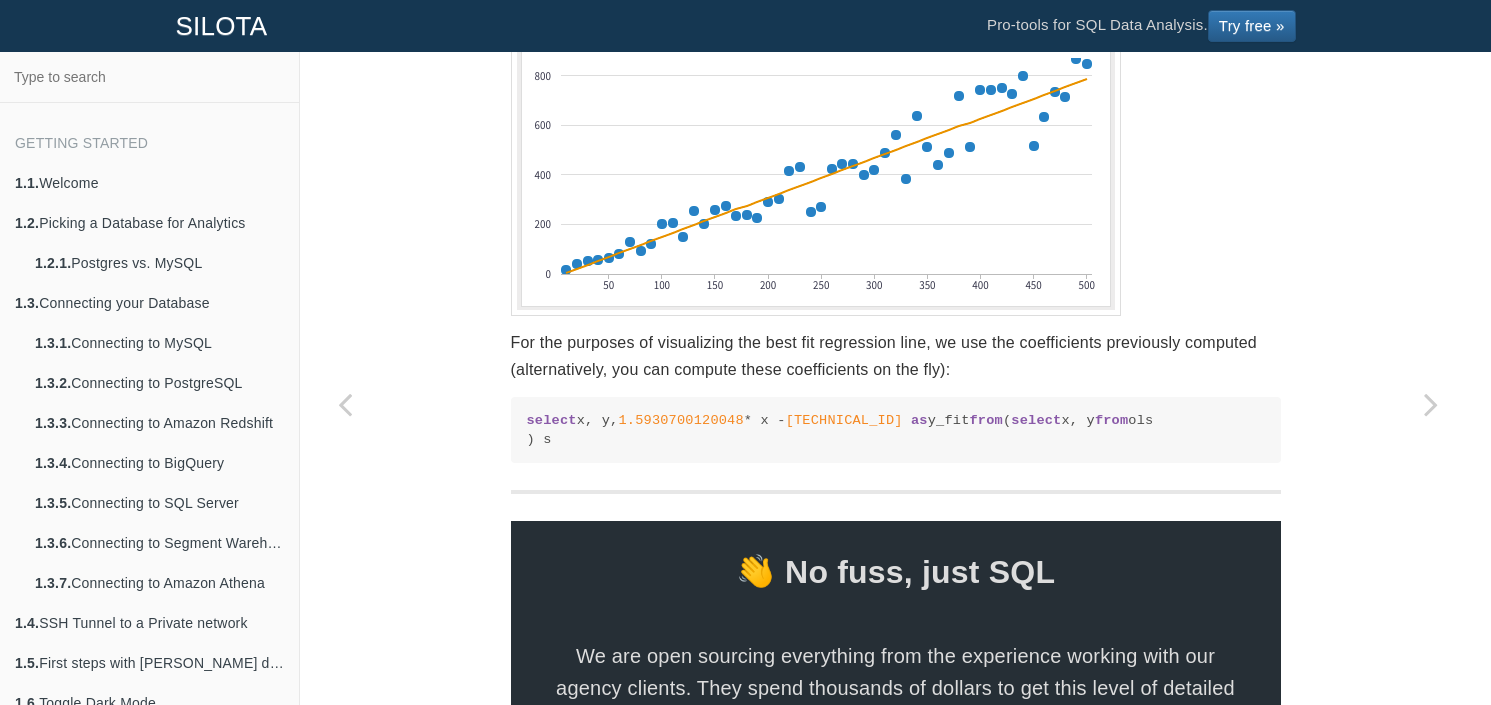 click on "For the purposes of visualizing the best fit regression line, we use the coefficients previously computed (alternatively, you can compute these coefficients on the fly):" at bounding box center [896, 356] 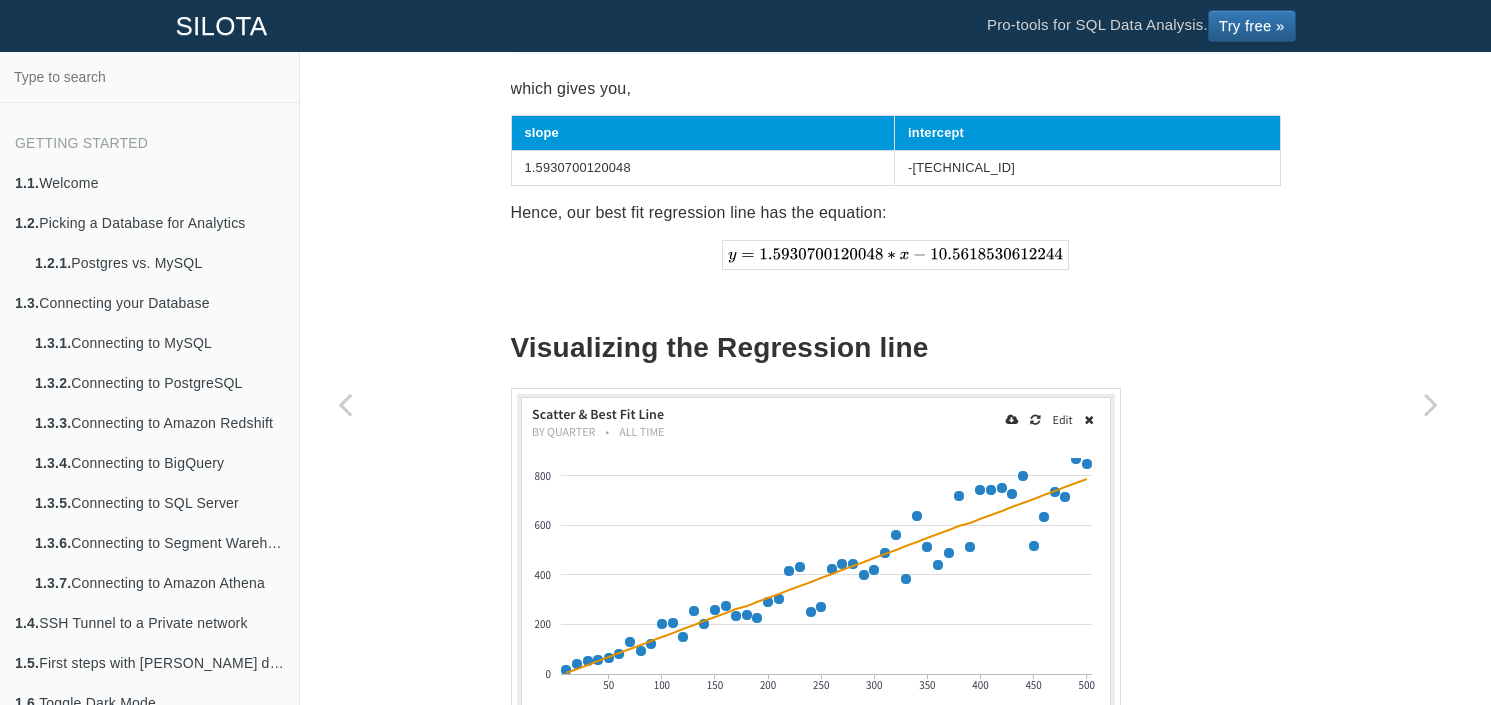 scroll, scrollTop: 2407, scrollLeft: 0, axis: vertical 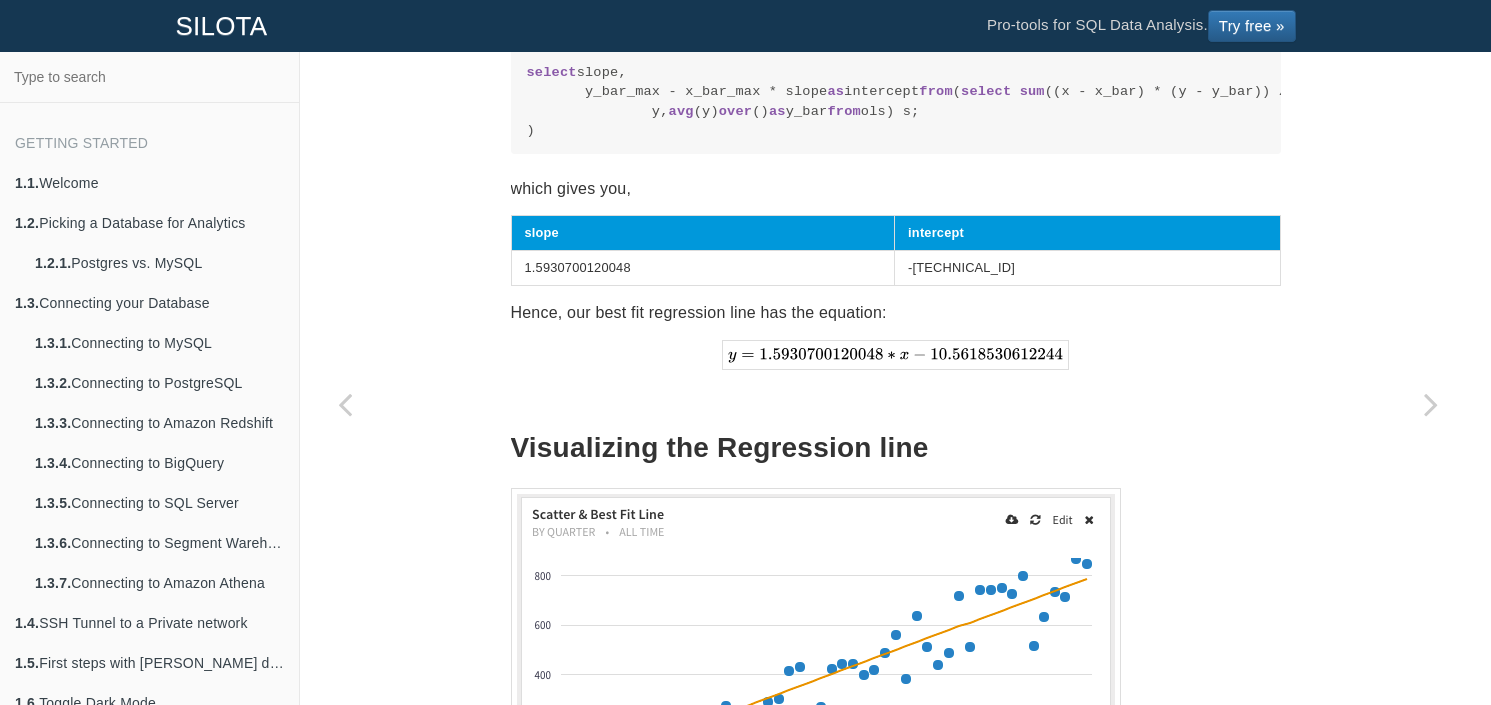 drag, startPoint x: 519, startPoint y: 190, endPoint x: 612, endPoint y: 373, distance: 205.27542 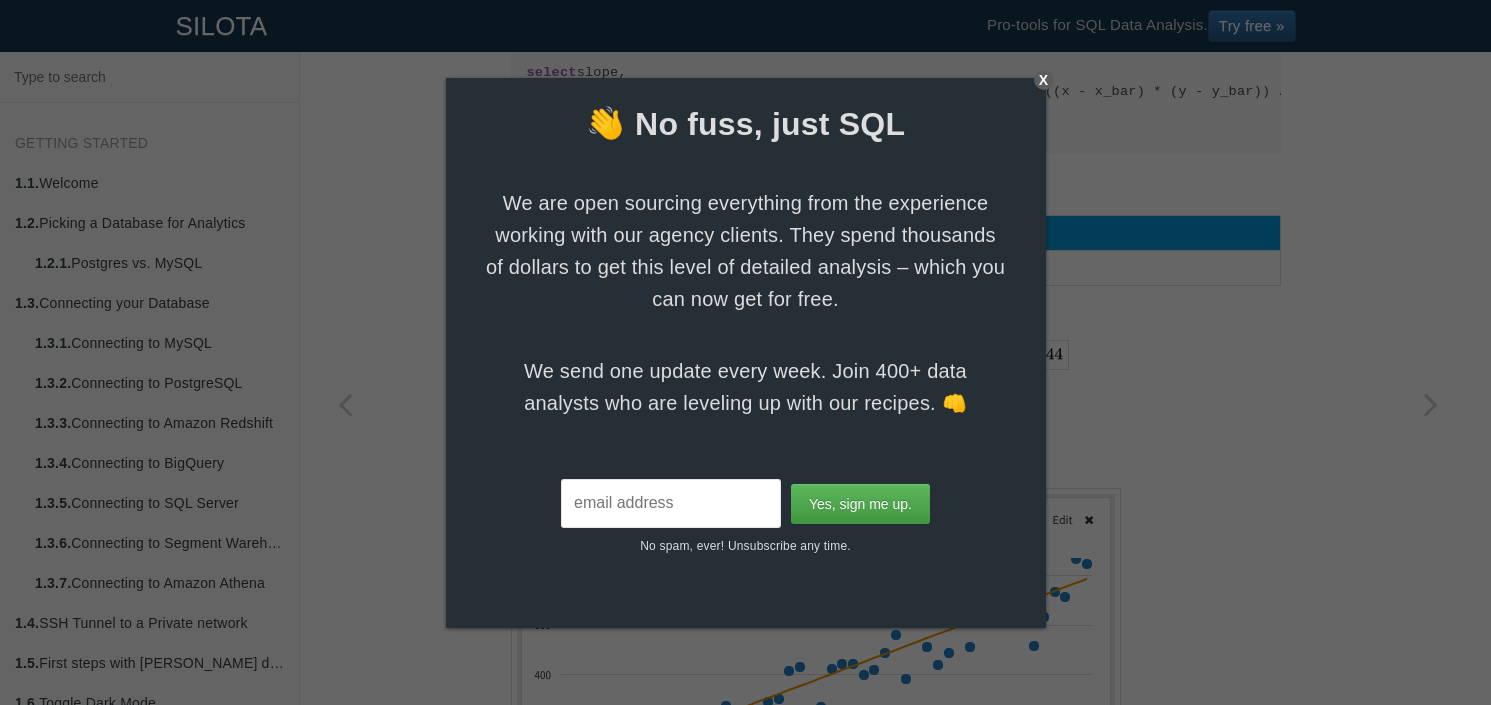click on "X" at bounding box center [1044, 80] 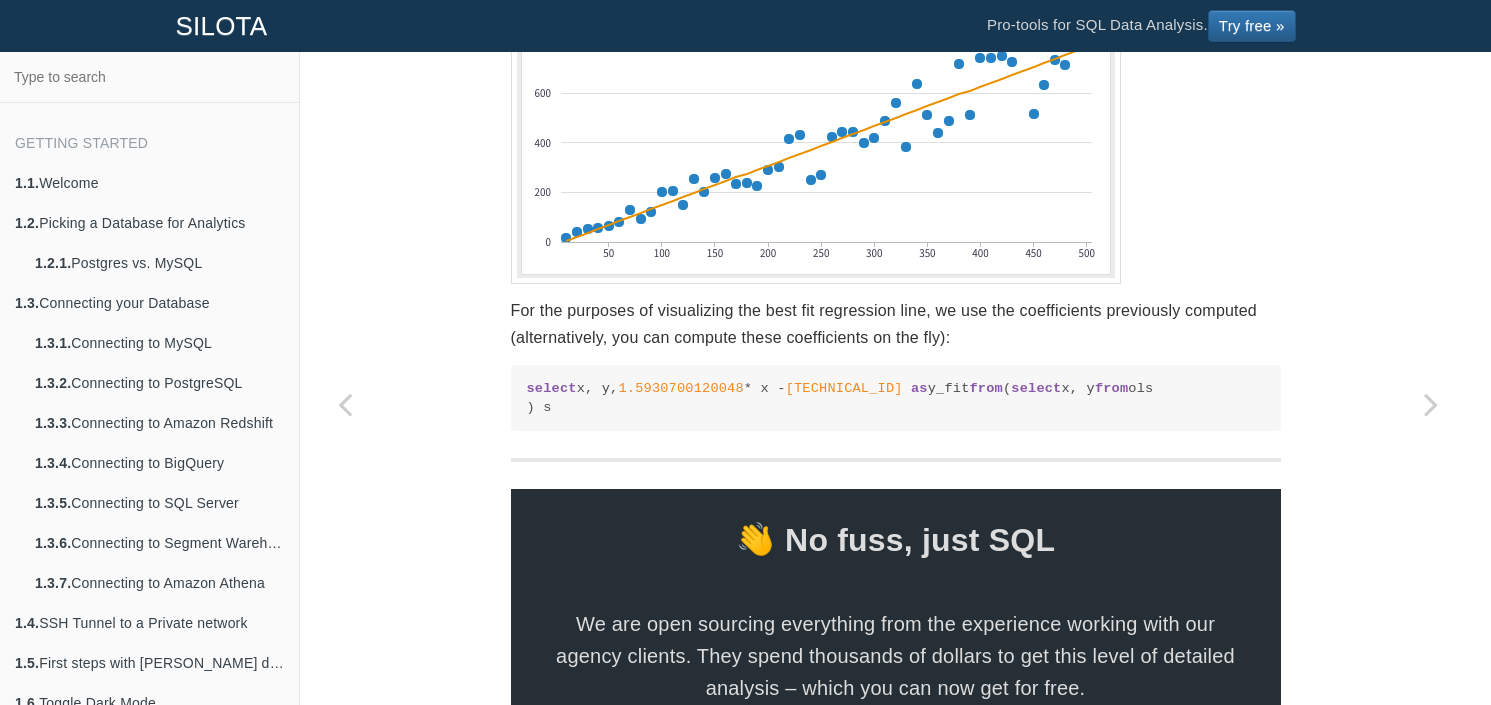 scroll, scrollTop: 2907, scrollLeft: 0, axis: vertical 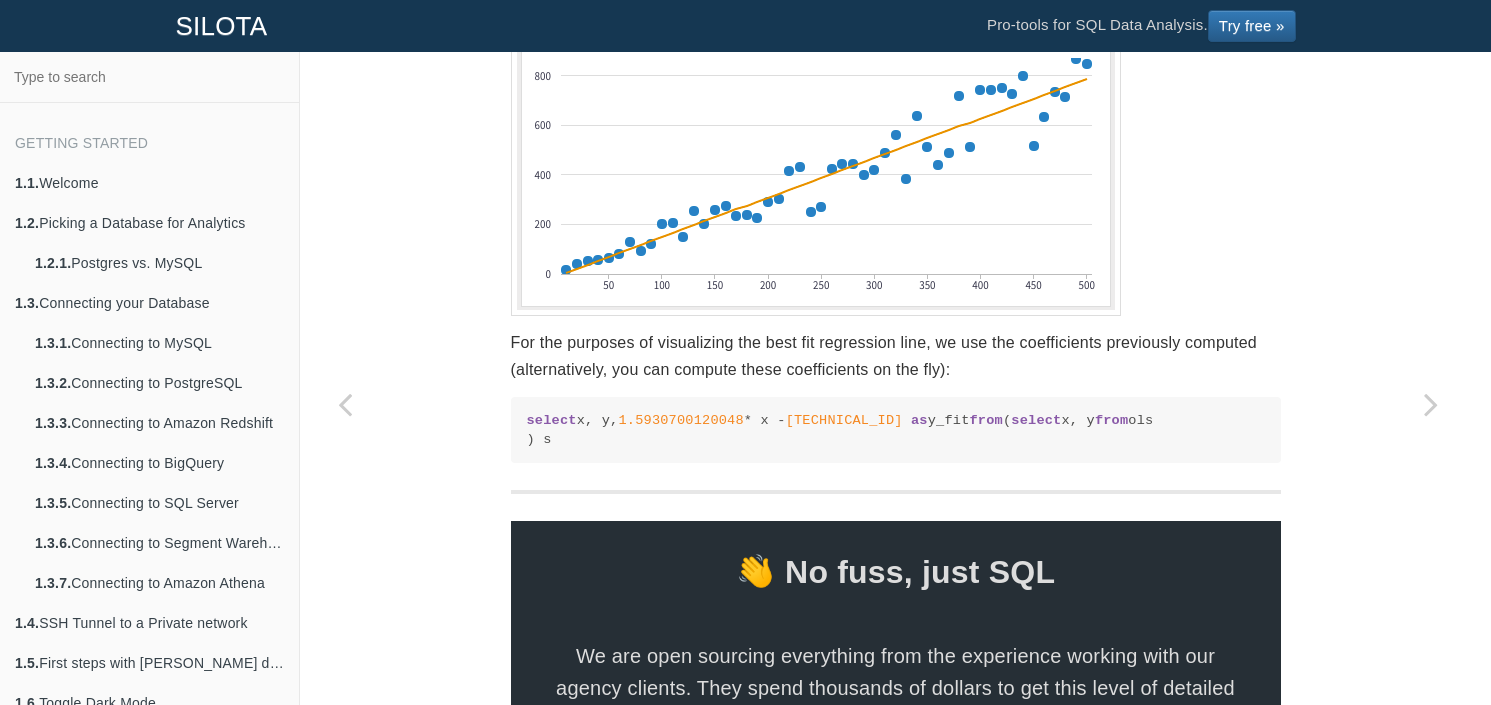 click at bounding box center (896, 152) 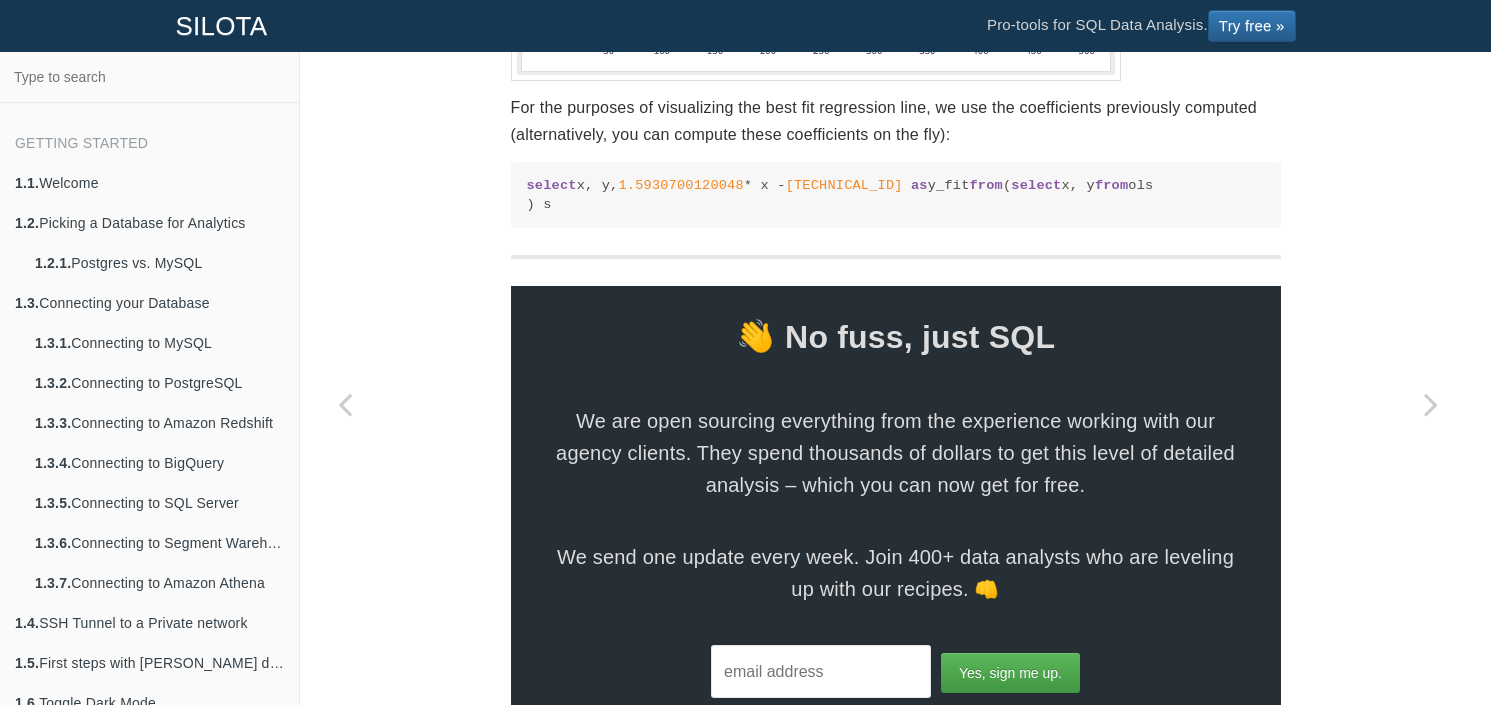 scroll, scrollTop: 3107, scrollLeft: 0, axis: vertical 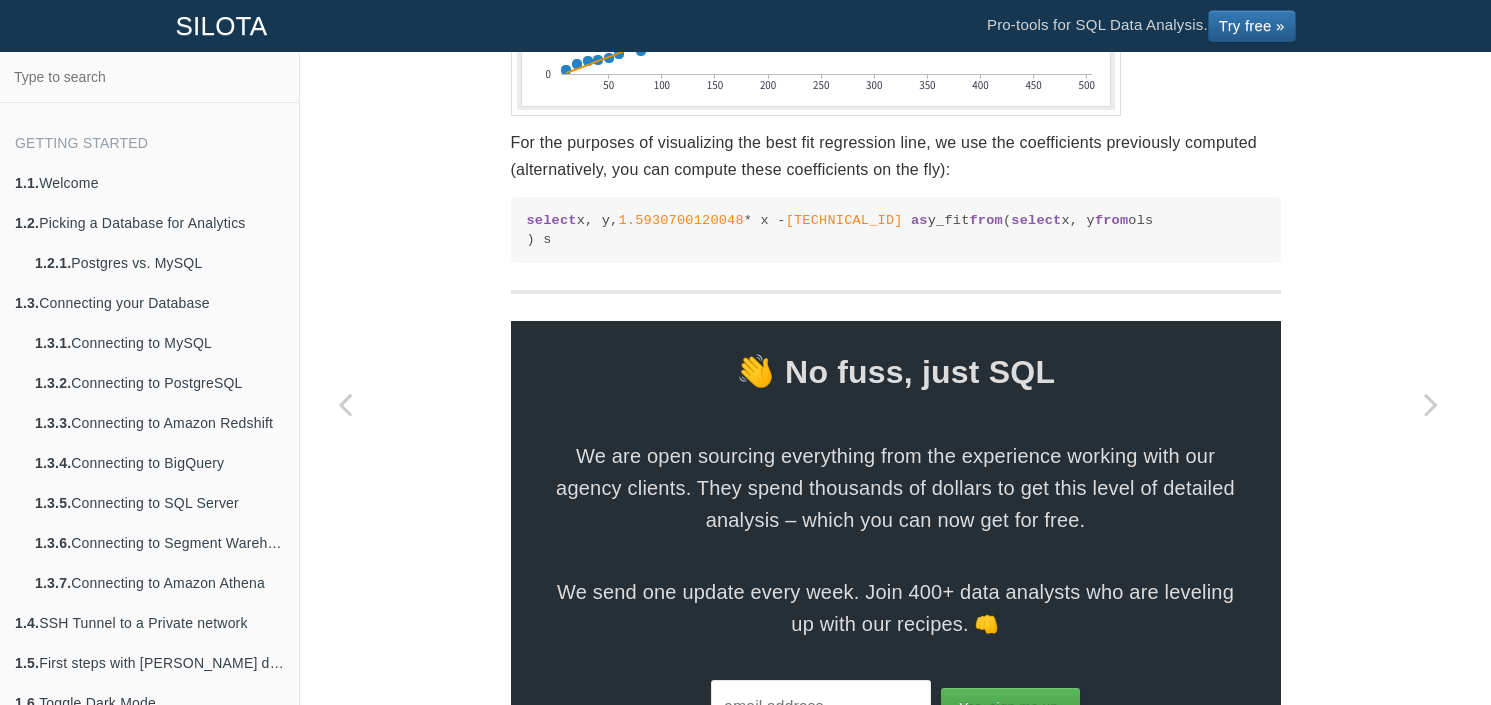 drag, startPoint x: 519, startPoint y: 467, endPoint x: 556, endPoint y: 512, distance: 58.258045 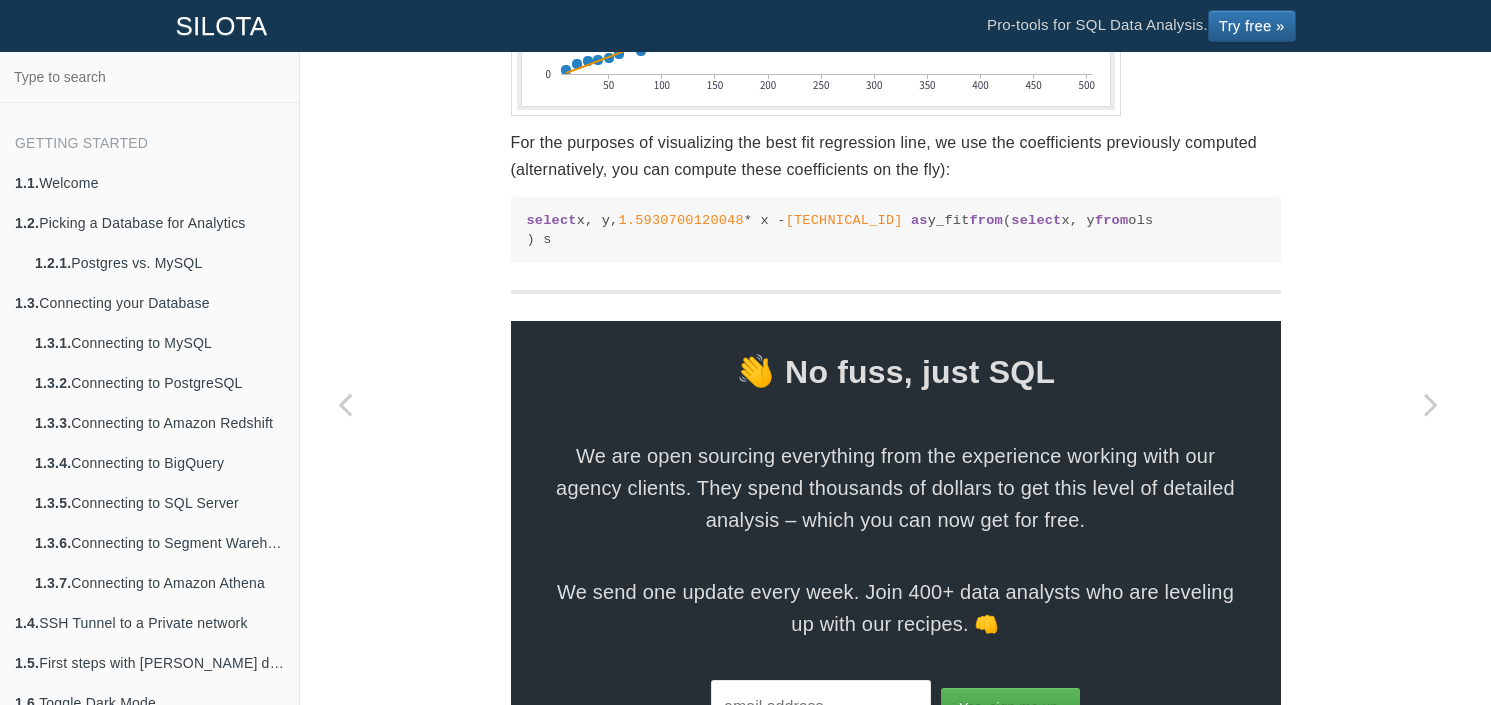 click on "select  x, y,  1.5930700120048  * x -  [TECHNICAL_ID]   as  y_fit  from  (
select  x, y  from  ols
) s" at bounding box center [896, 230] 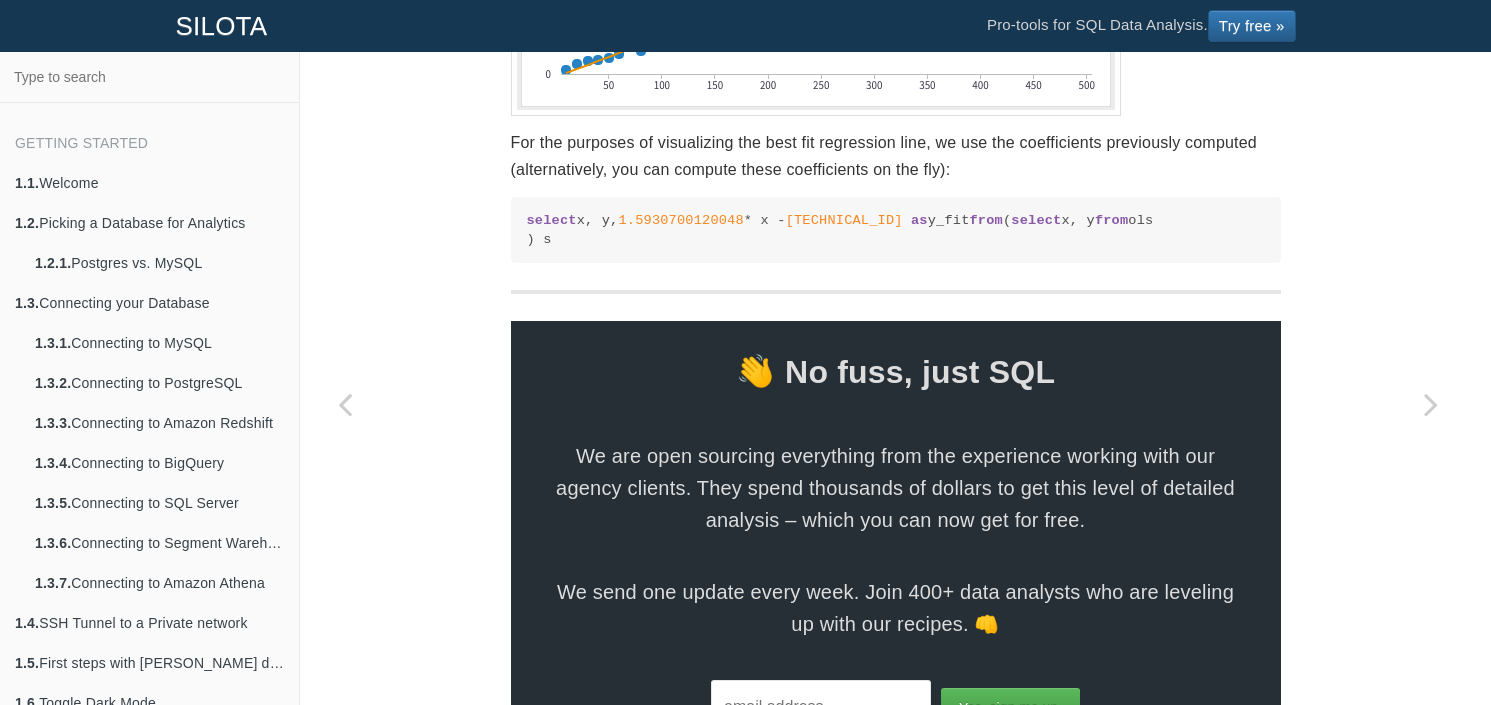 drag, startPoint x: 522, startPoint y: 467, endPoint x: 617, endPoint y: 462, distance: 95.131485 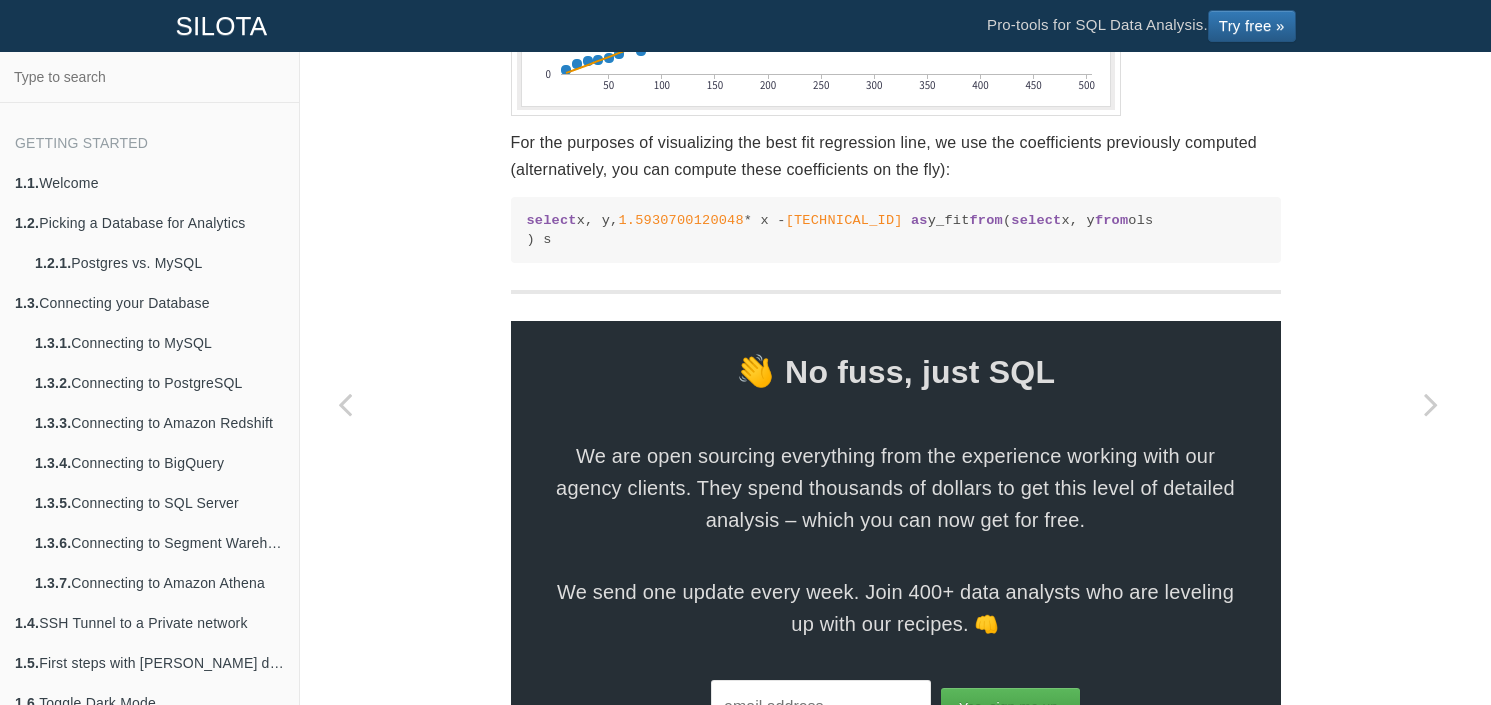 click on "select  x, y,  1.5930700120048  * x -  [TECHNICAL_ID]   as  y_fit  from  (
select  x, y  from  ols
) s" at bounding box center (896, 230) 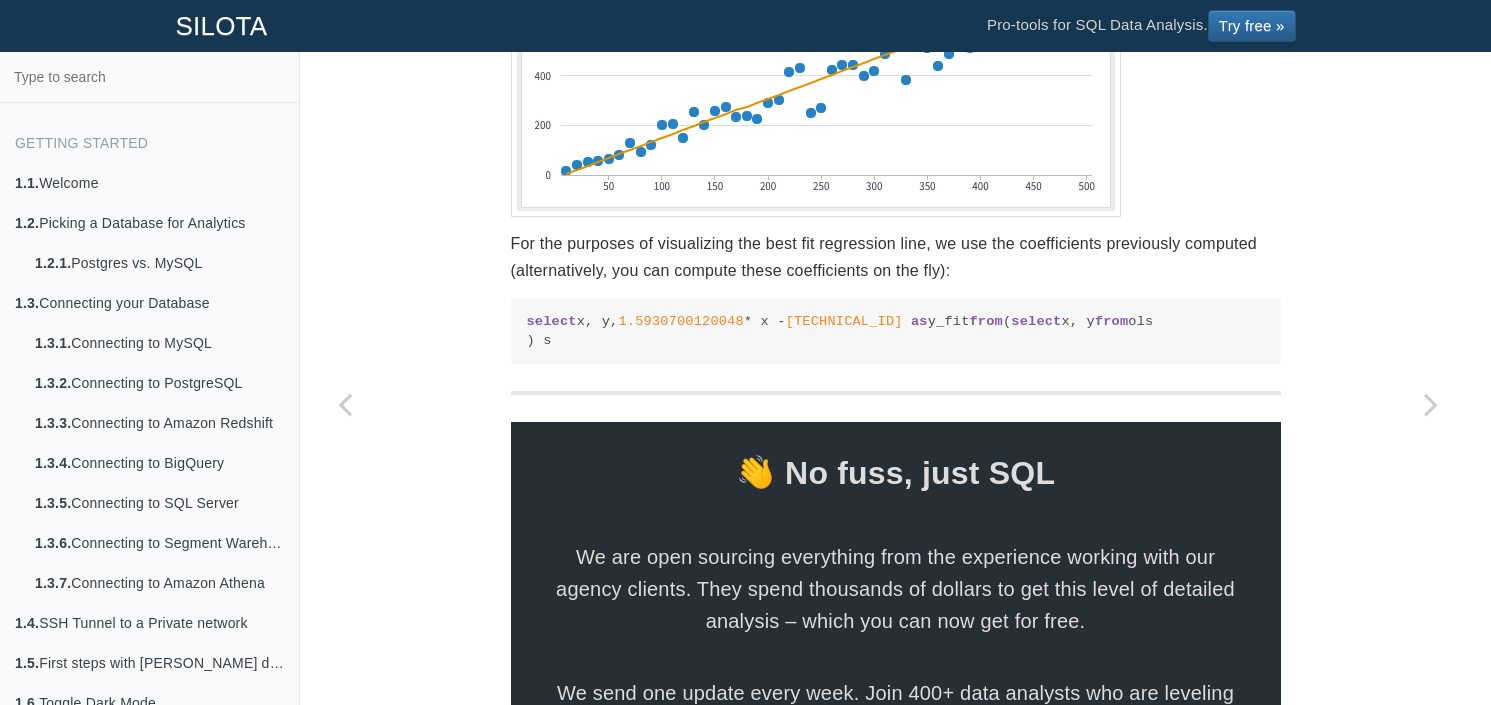 scroll, scrollTop: 3007, scrollLeft: 0, axis: vertical 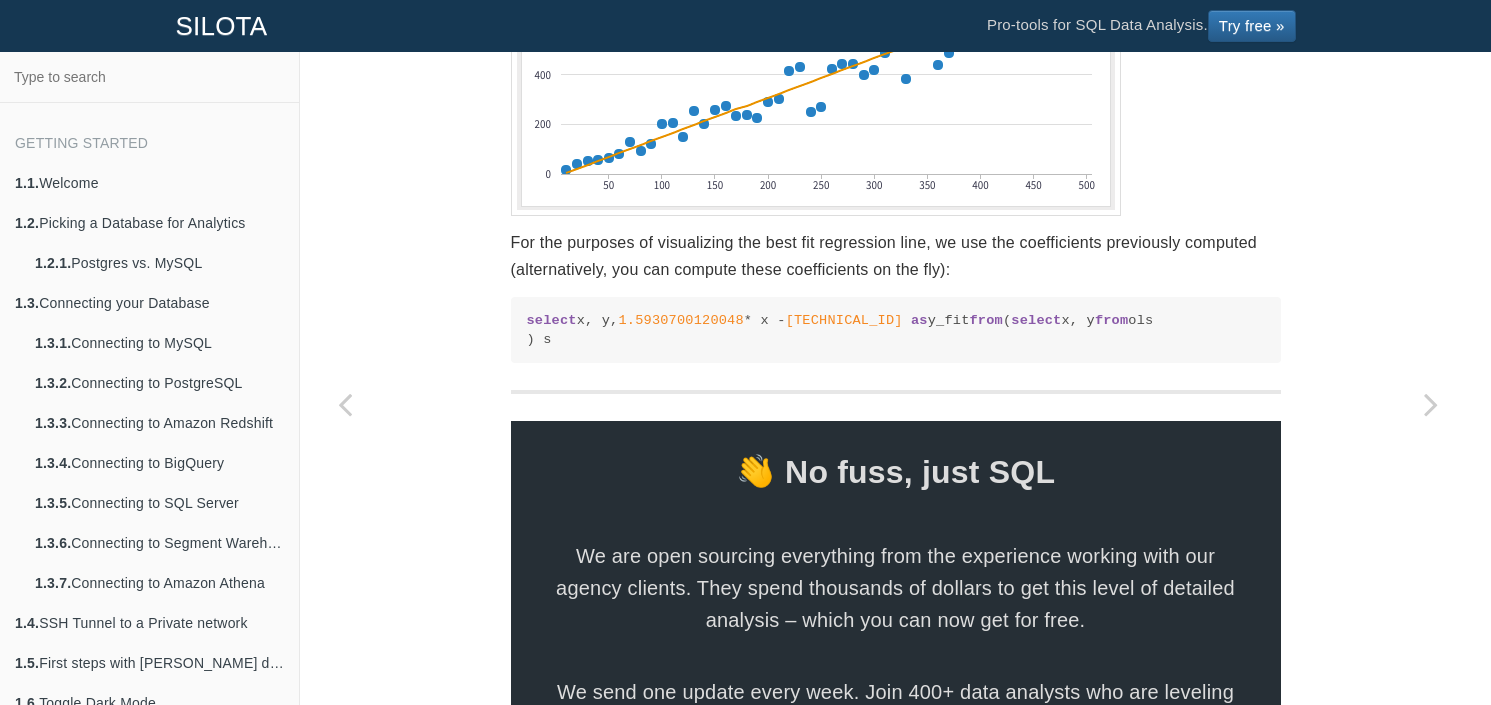 click on "select  x, y,  1.5930700120048  * x -  [TECHNICAL_ID]   as  y_fit  from  (
select  x, y  from  ols
) s" at bounding box center (896, 330) 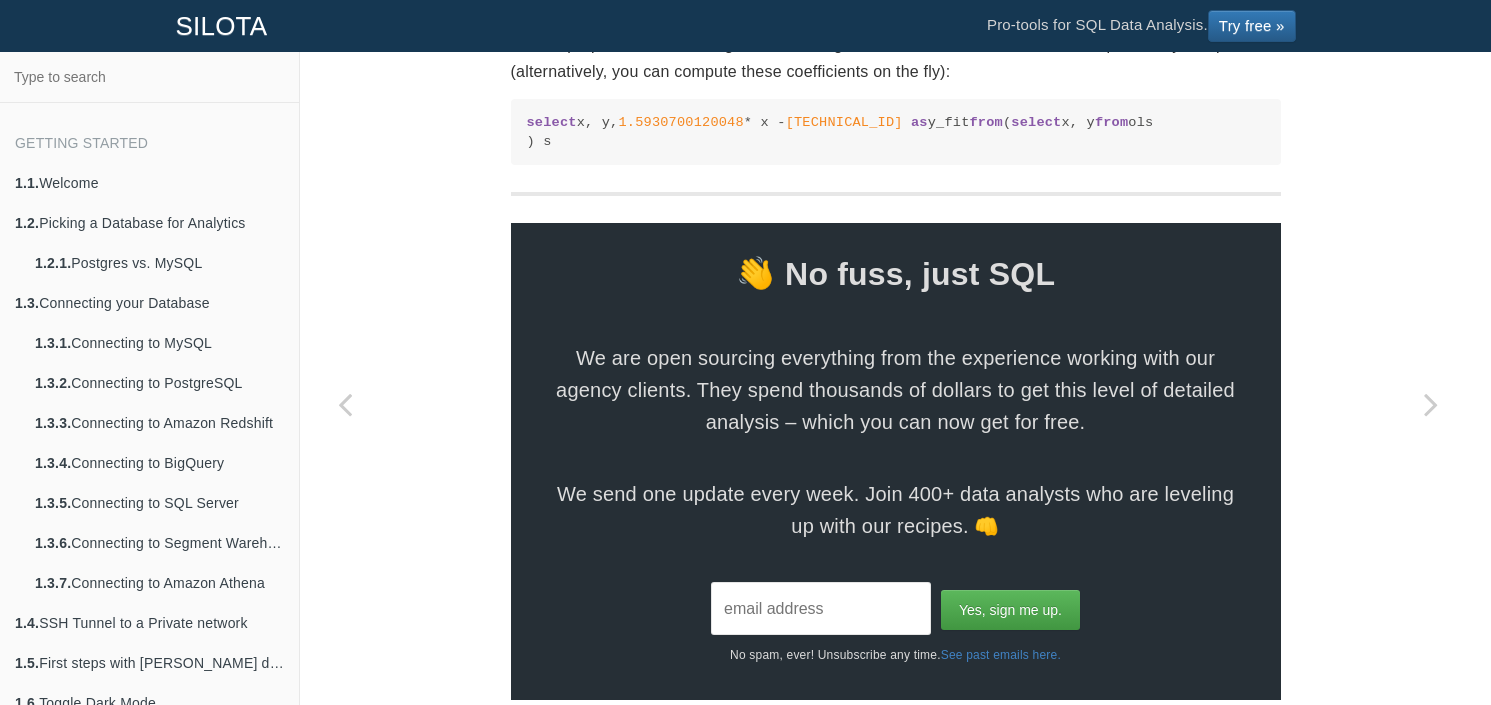 scroll, scrollTop: 3207, scrollLeft: 0, axis: vertical 